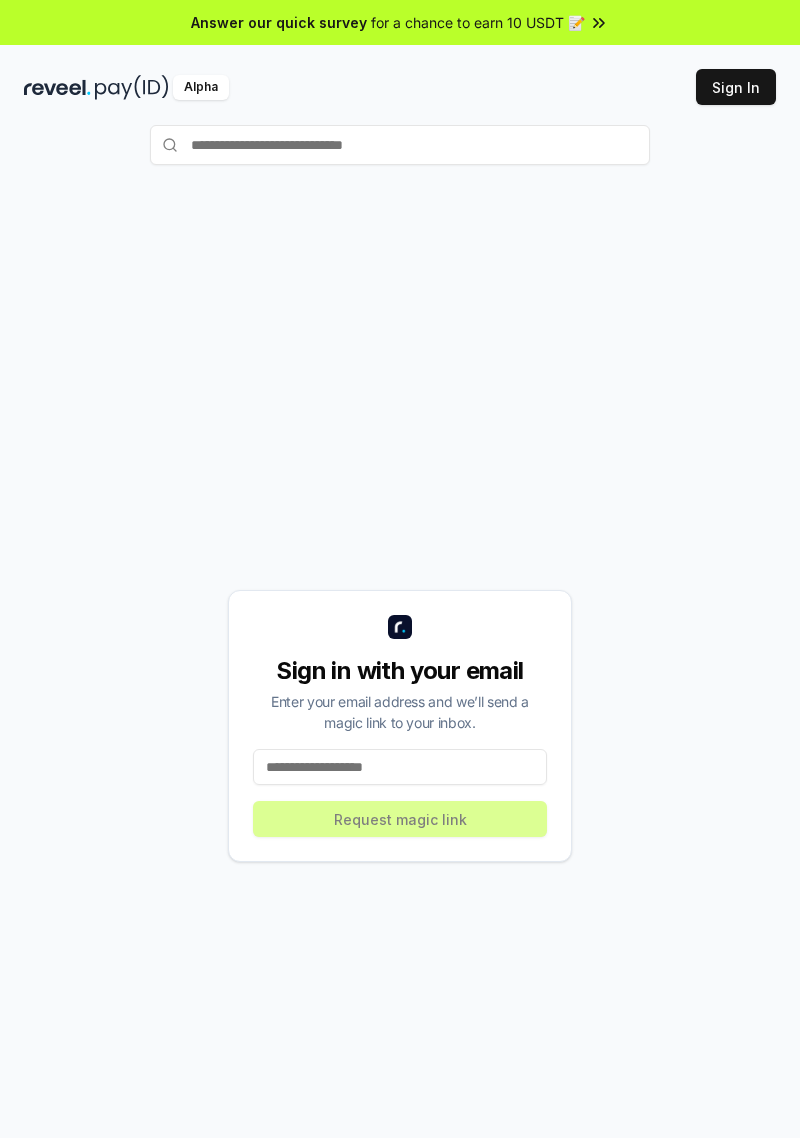 scroll, scrollTop: 0, scrollLeft: 0, axis: both 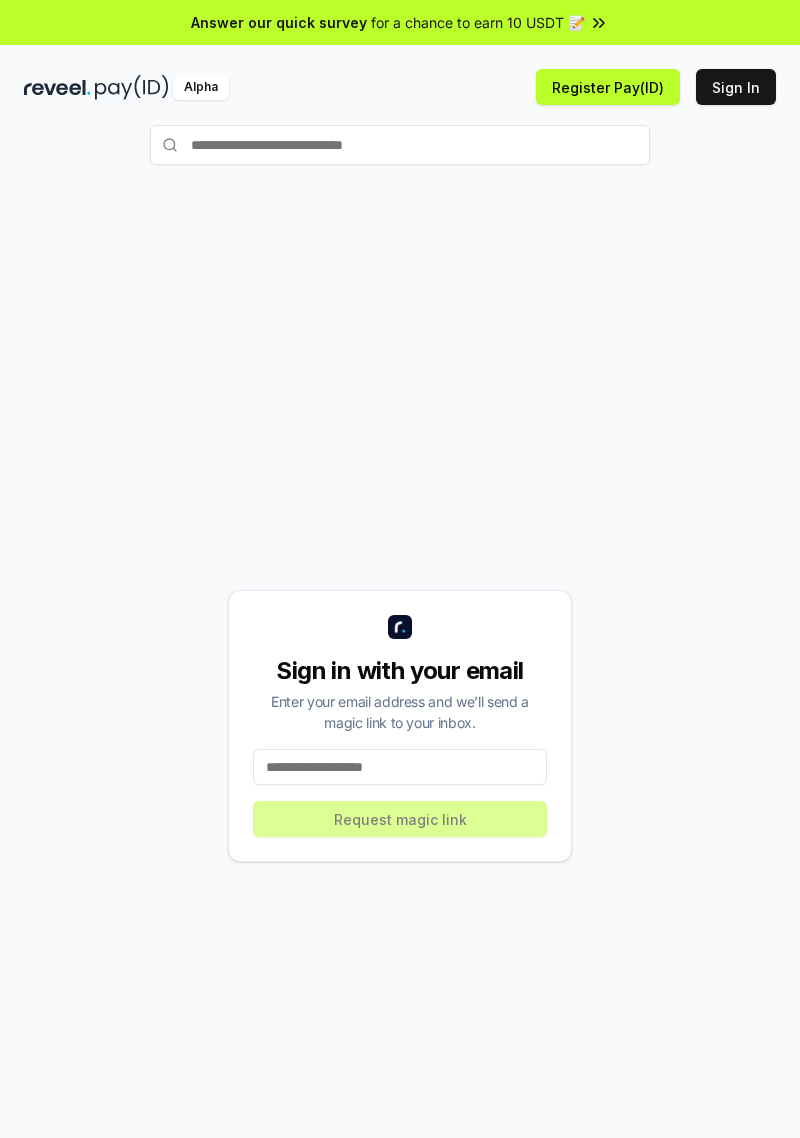 click on "Register Pay(ID)" at bounding box center (608, 87) 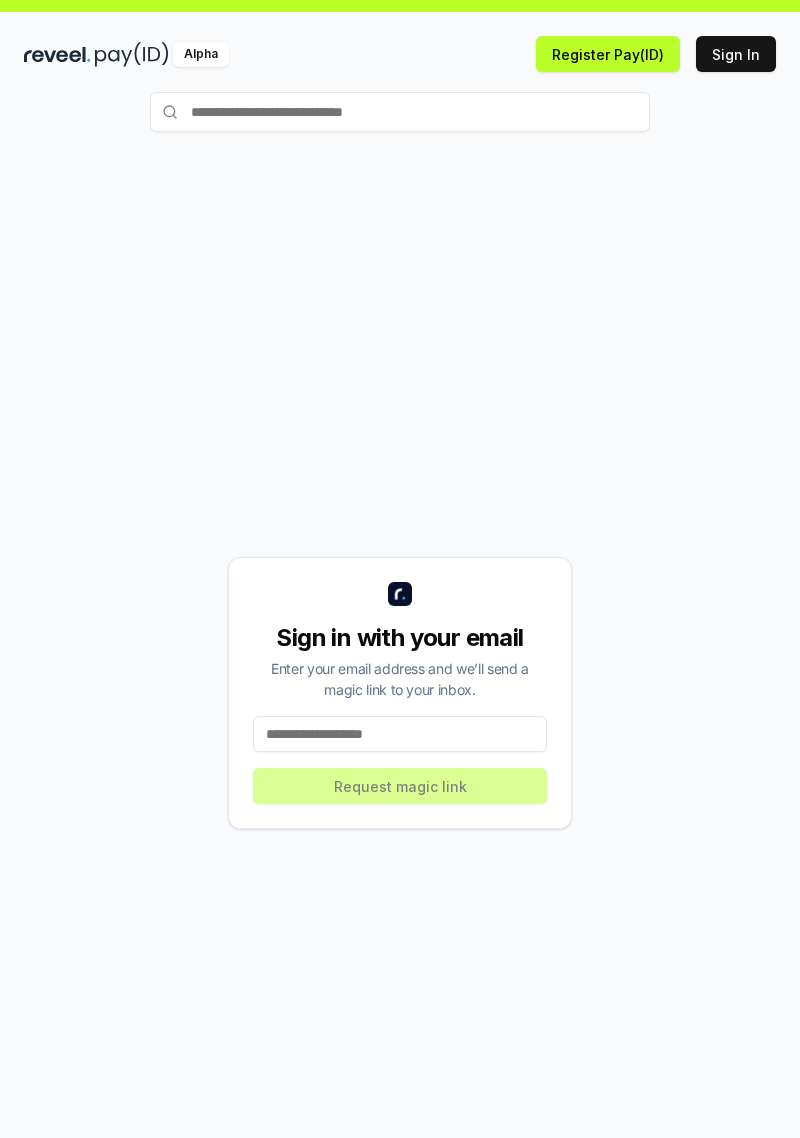 scroll, scrollTop: 0, scrollLeft: 0, axis: both 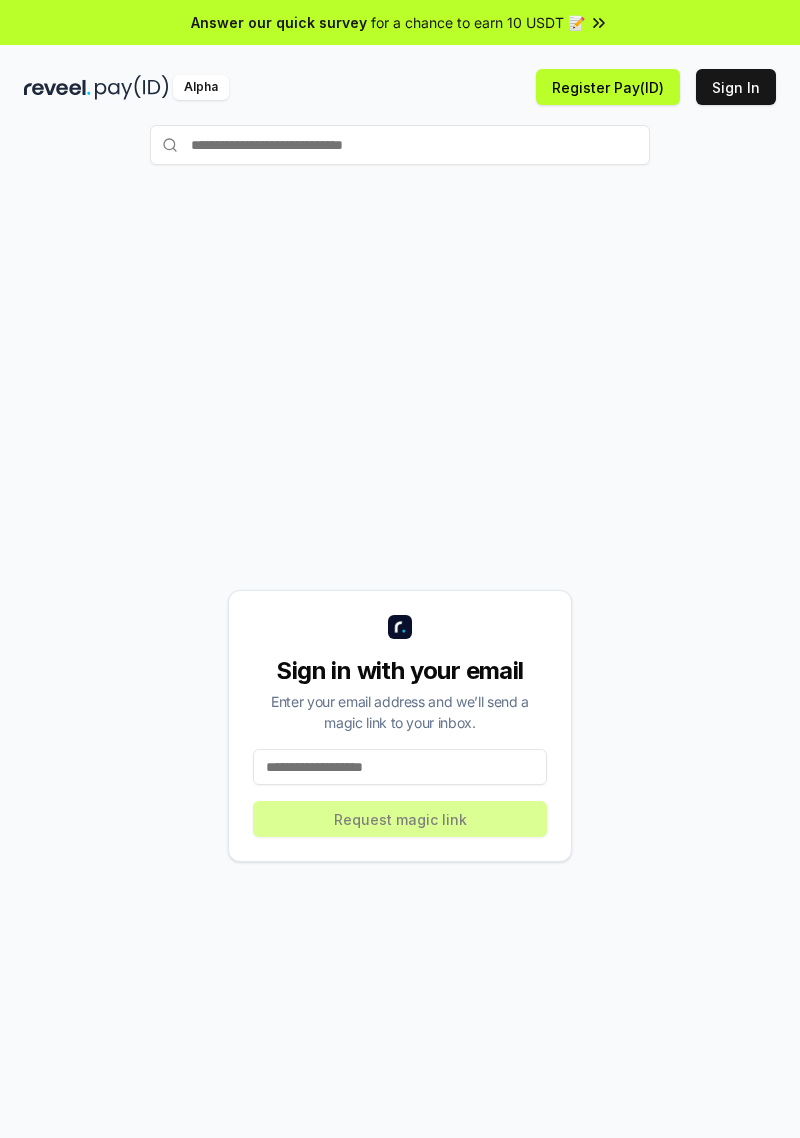 click at bounding box center (400, 145) 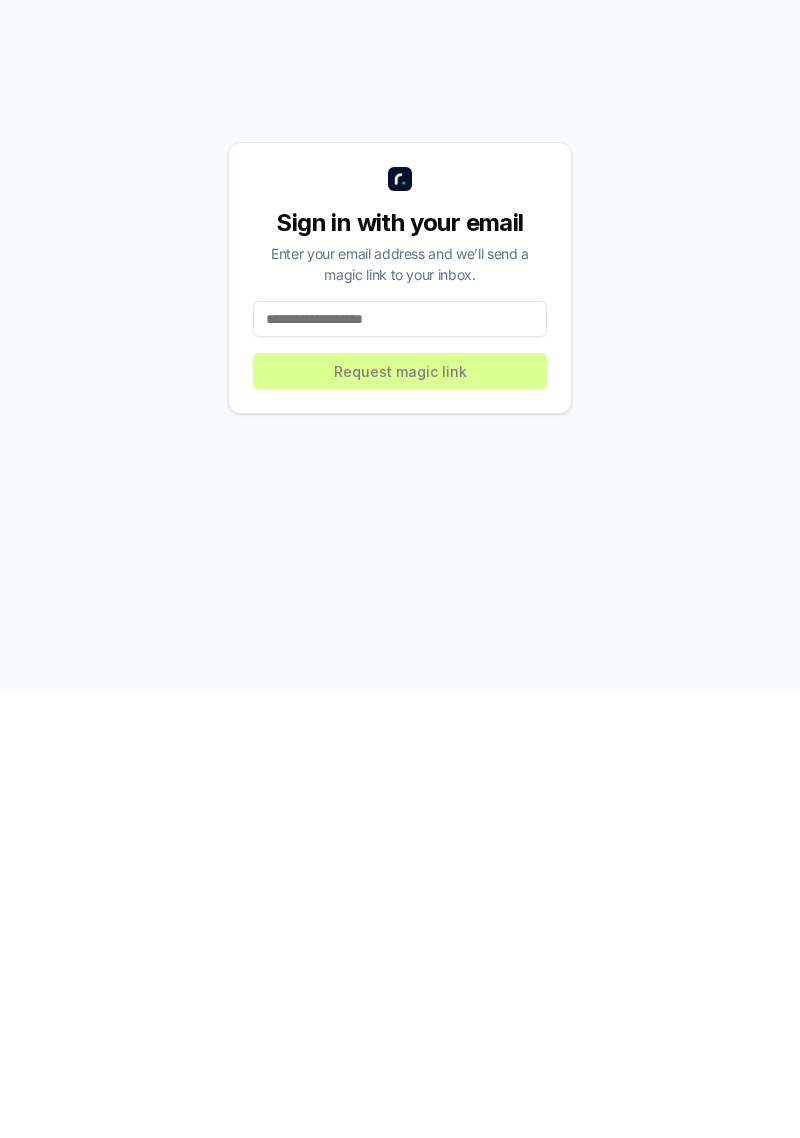 scroll, scrollTop: 22, scrollLeft: 0, axis: vertical 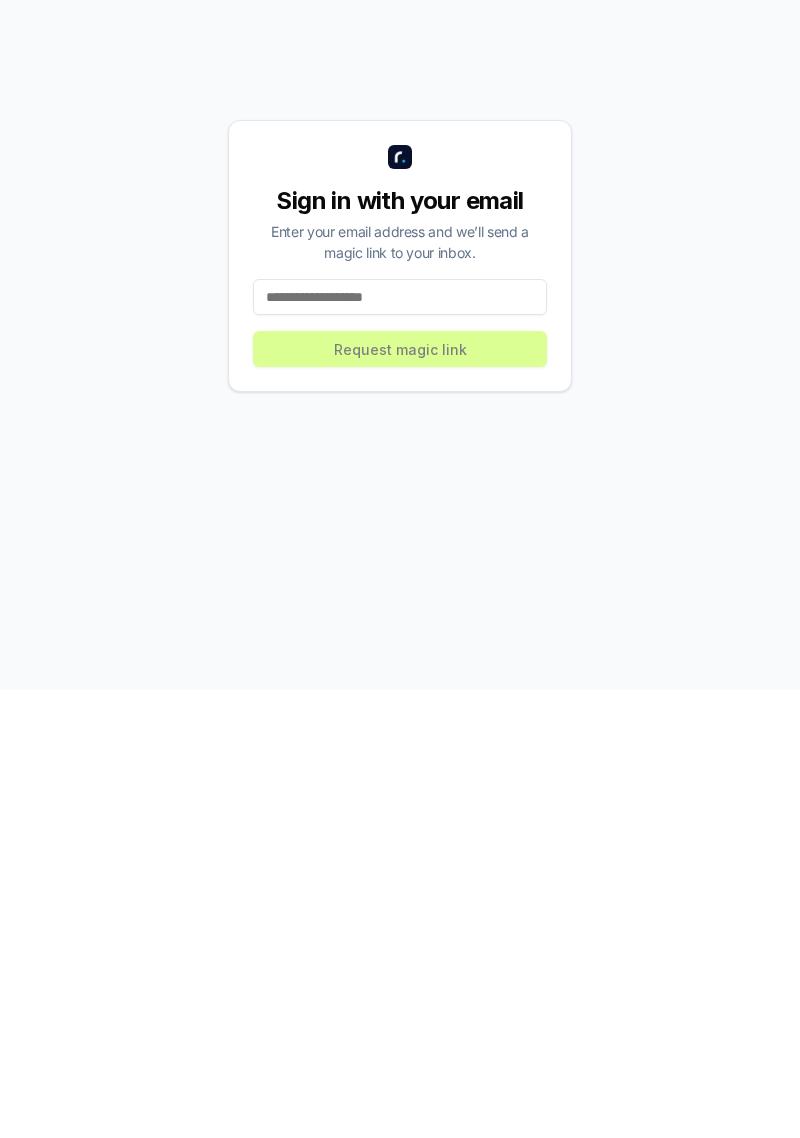 type on "**********" 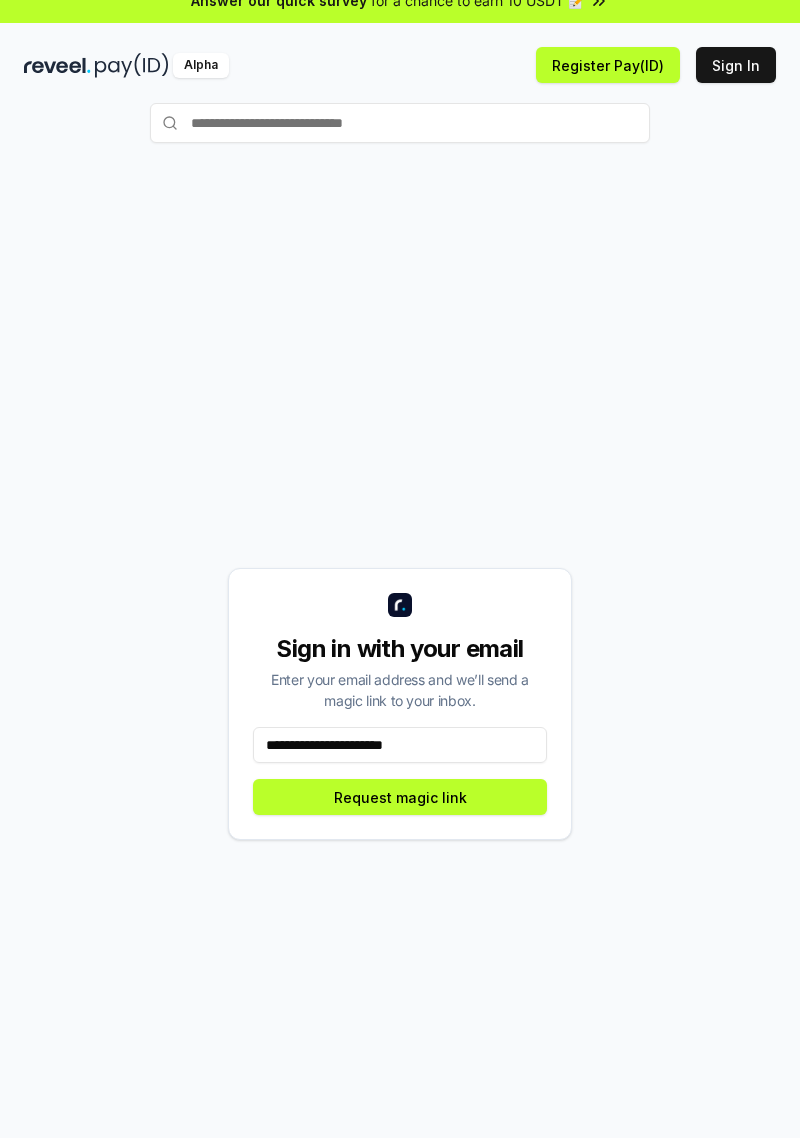 click on "Request magic link" at bounding box center (400, 797) 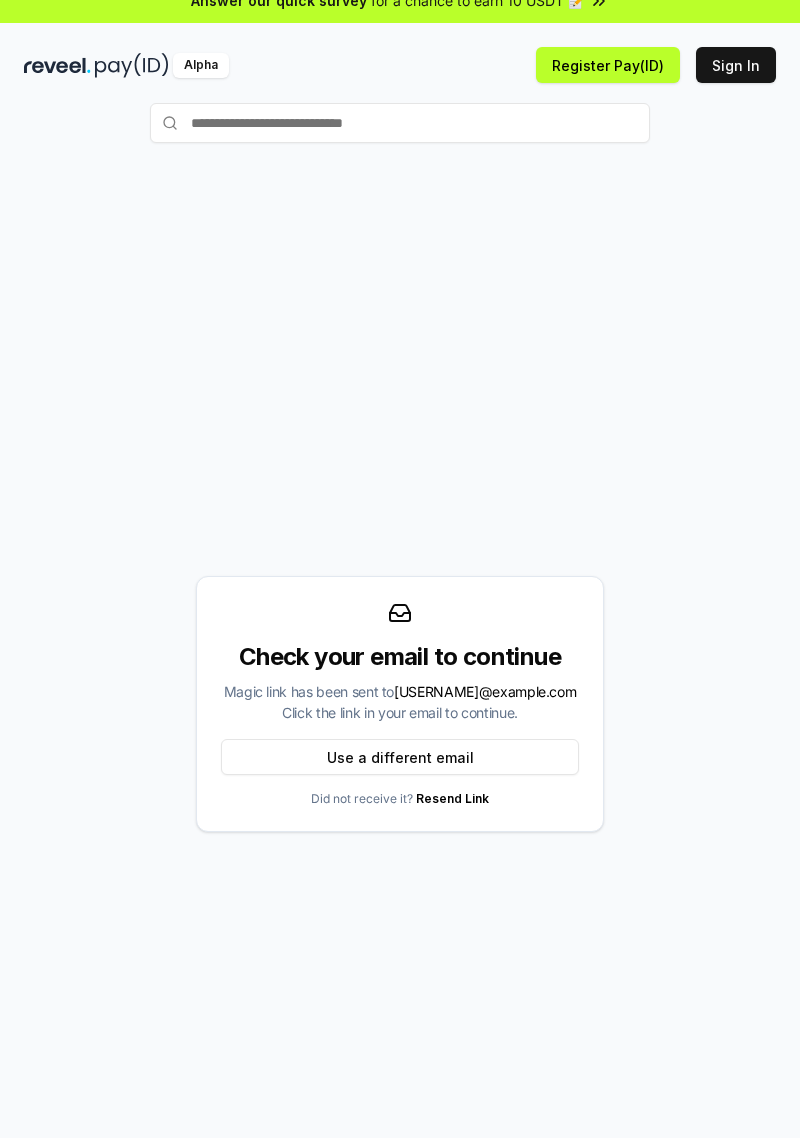 scroll, scrollTop: 0, scrollLeft: 0, axis: both 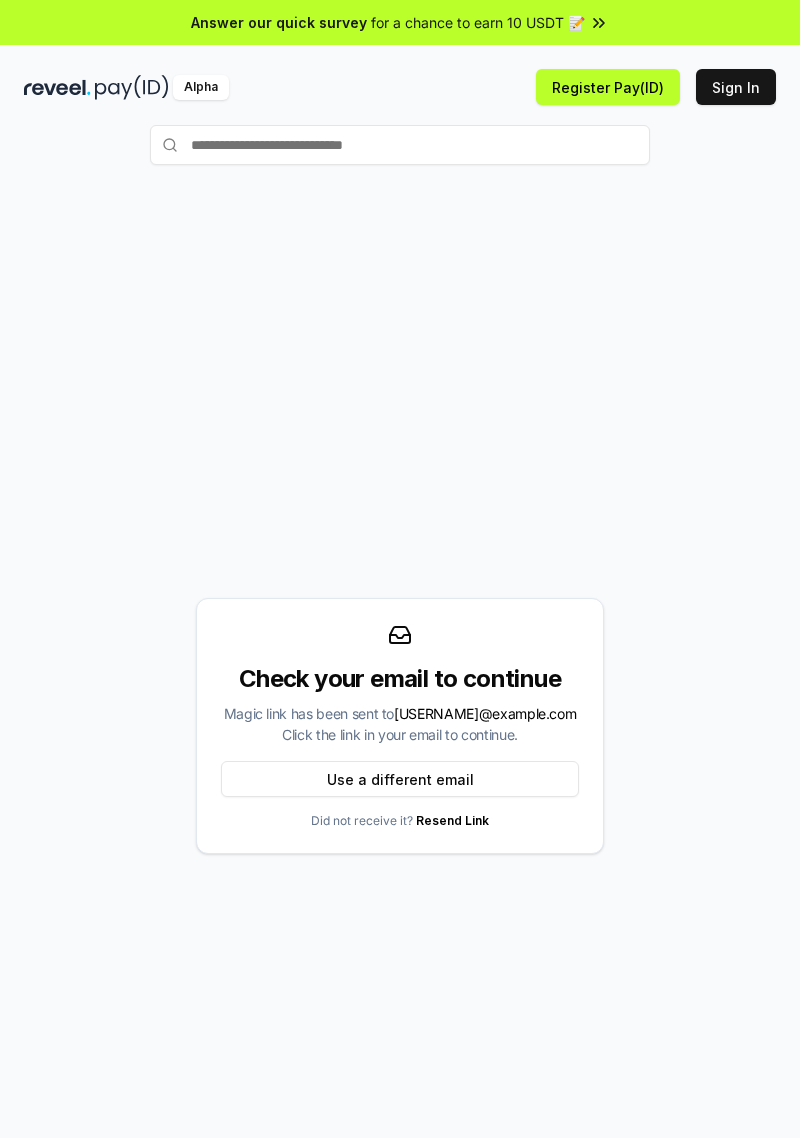 click on "Sign In" at bounding box center (736, 87) 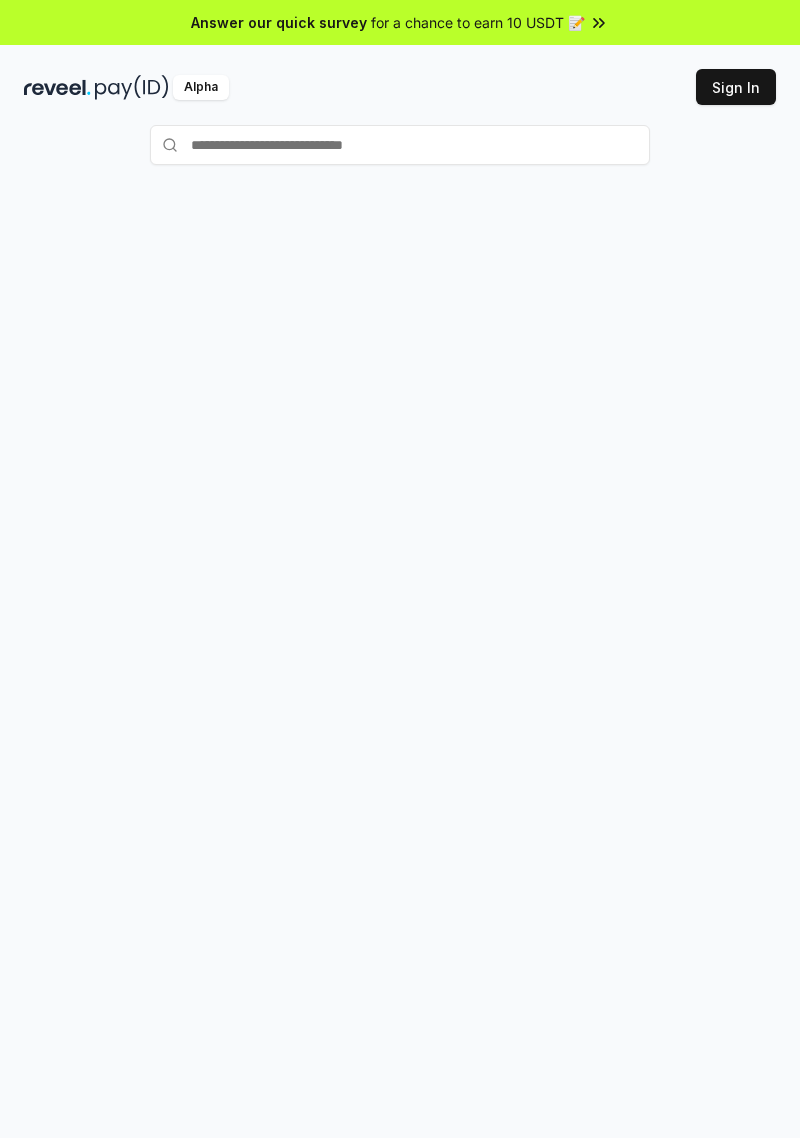 scroll, scrollTop: 0, scrollLeft: 0, axis: both 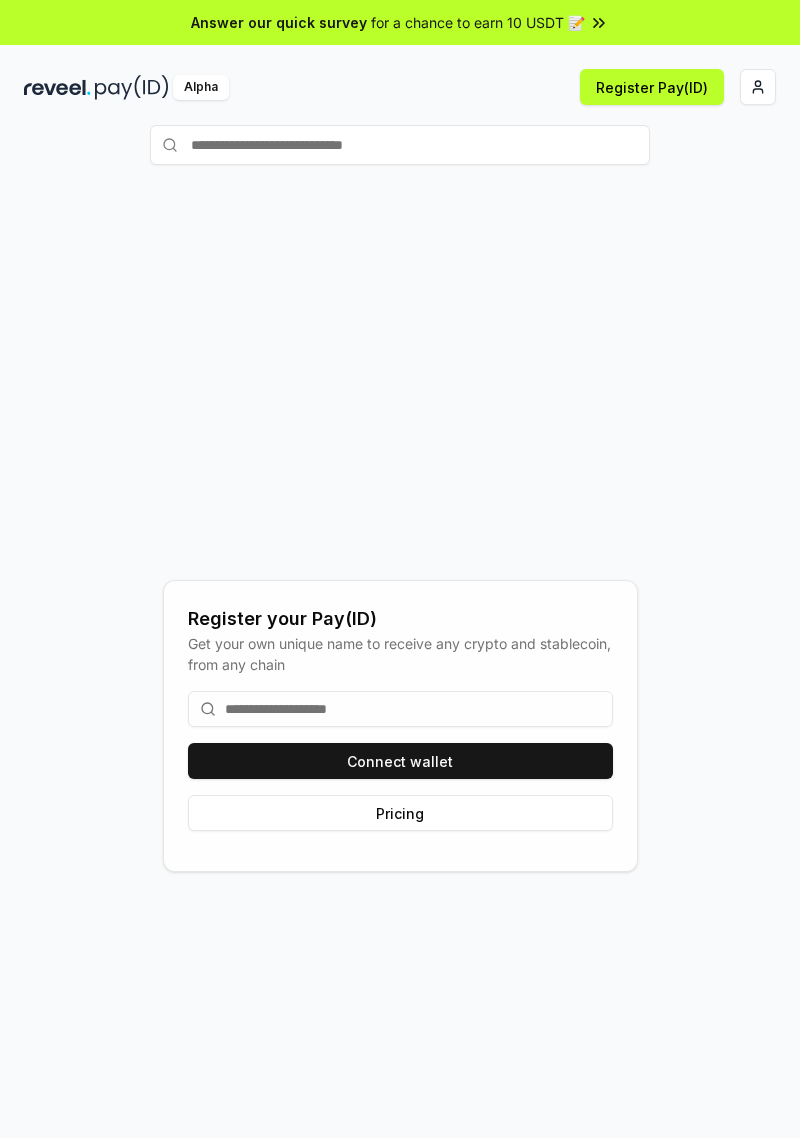 click on "Register Pay(ID)" at bounding box center (652, 87) 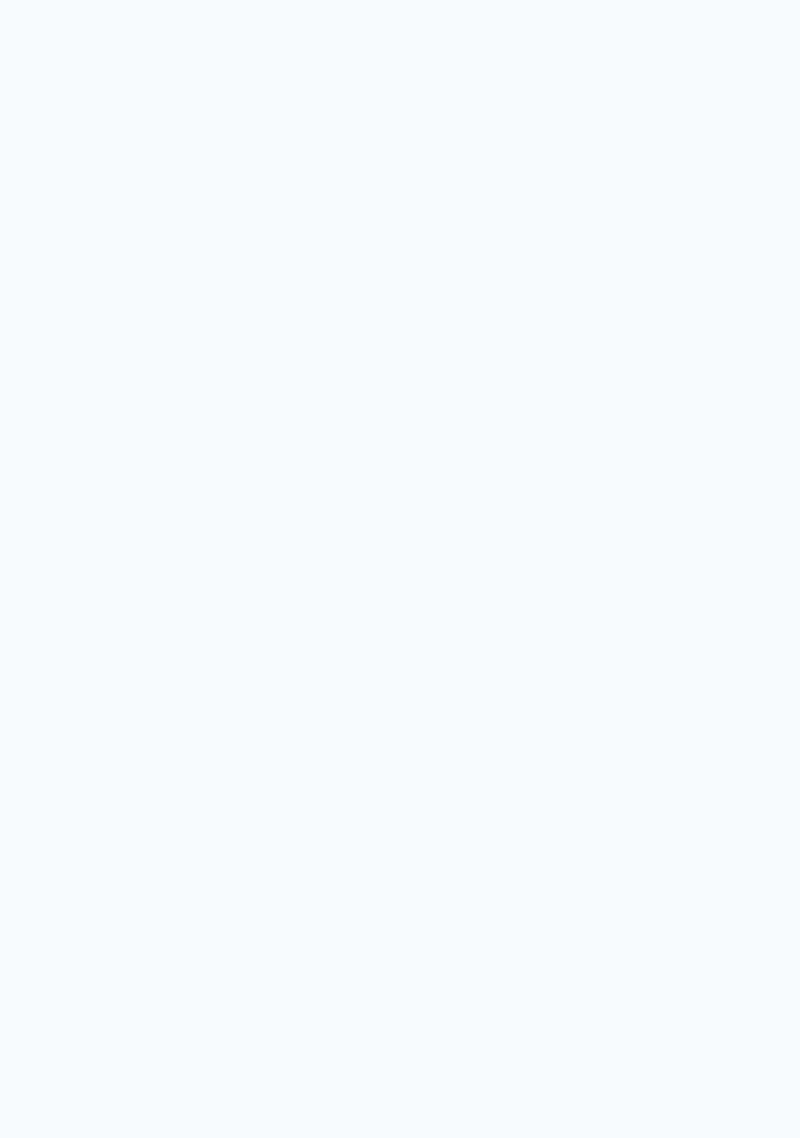 scroll, scrollTop: 0, scrollLeft: 0, axis: both 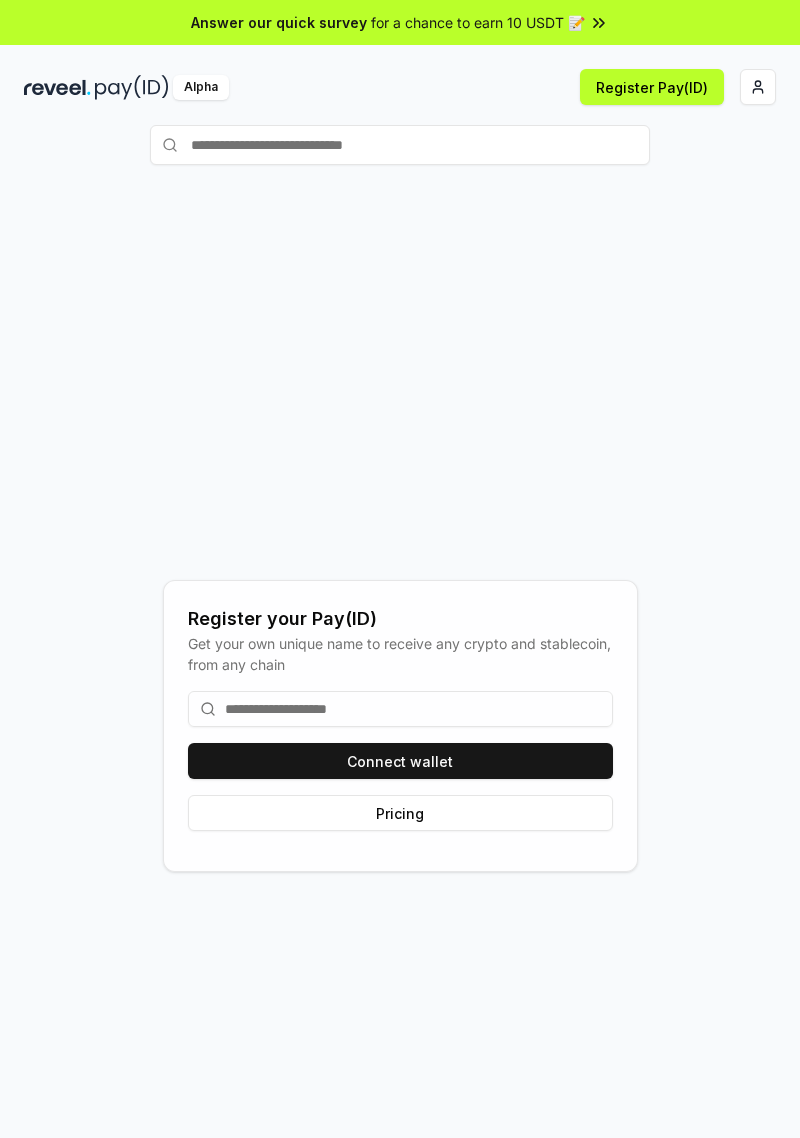 click on "Register Pay(ID)" at bounding box center (652, 87) 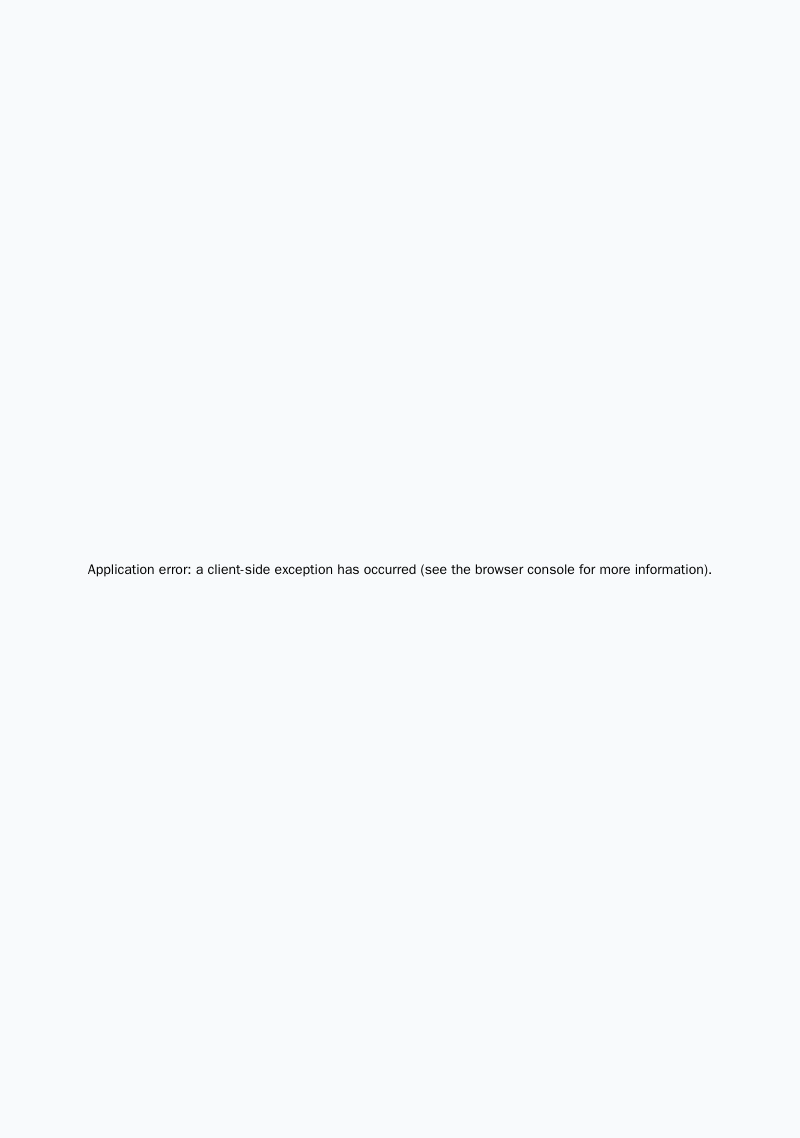scroll, scrollTop: 0, scrollLeft: 0, axis: both 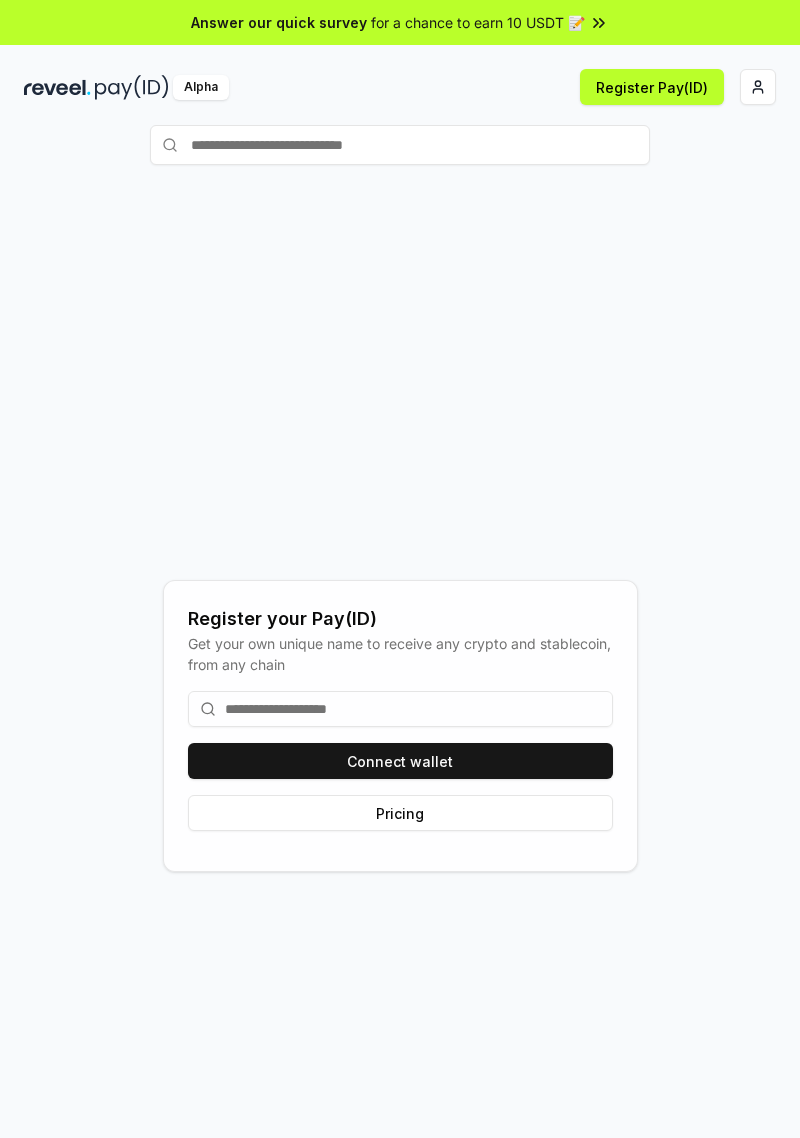 click on "Connect wallet" at bounding box center [400, 761] 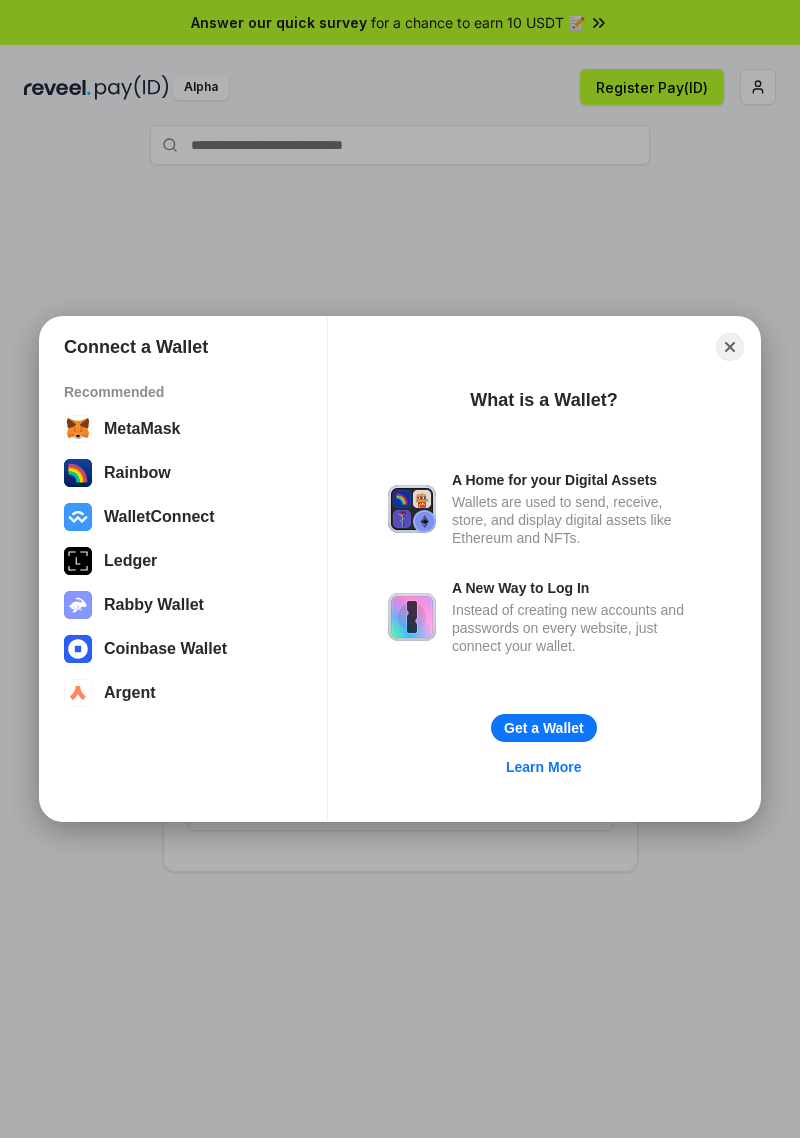 click on "MetaMask" at bounding box center (183, 429) 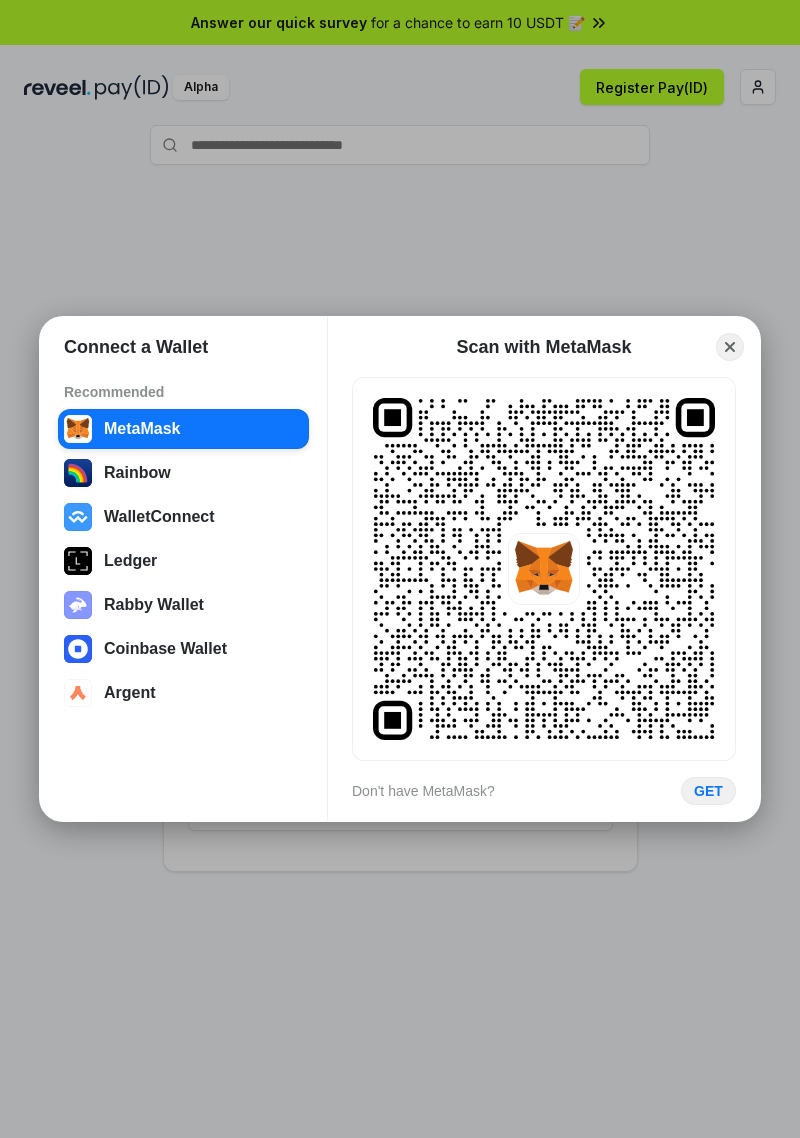 click on "GET" at bounding box center [708, 791] 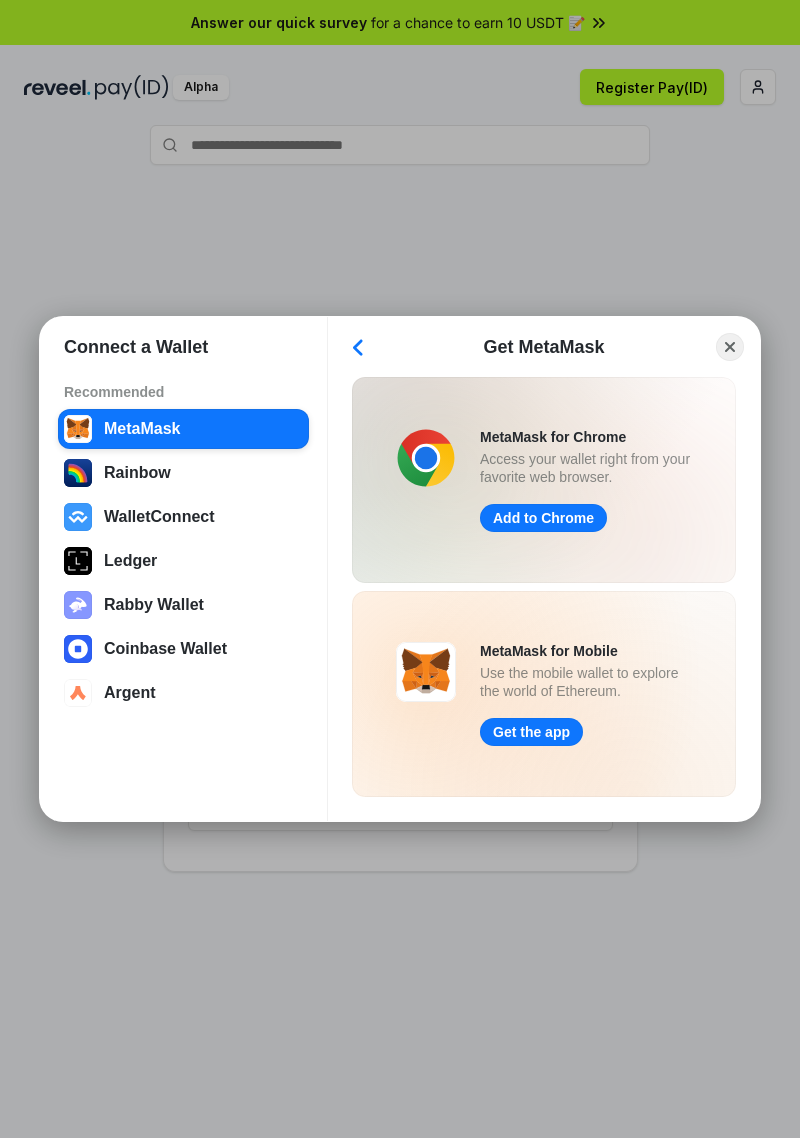 click on "Get the app" at bounding box center [531, 732] 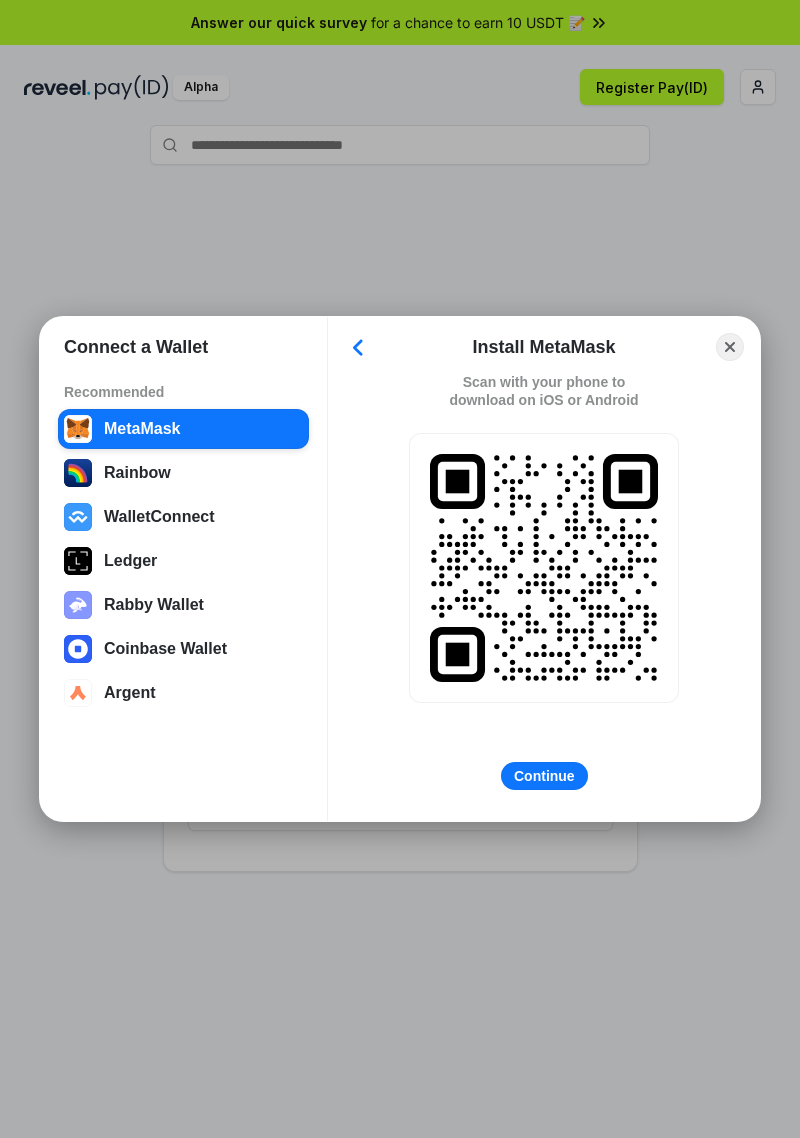 click on "Continue" at bounding box center (544, 776) 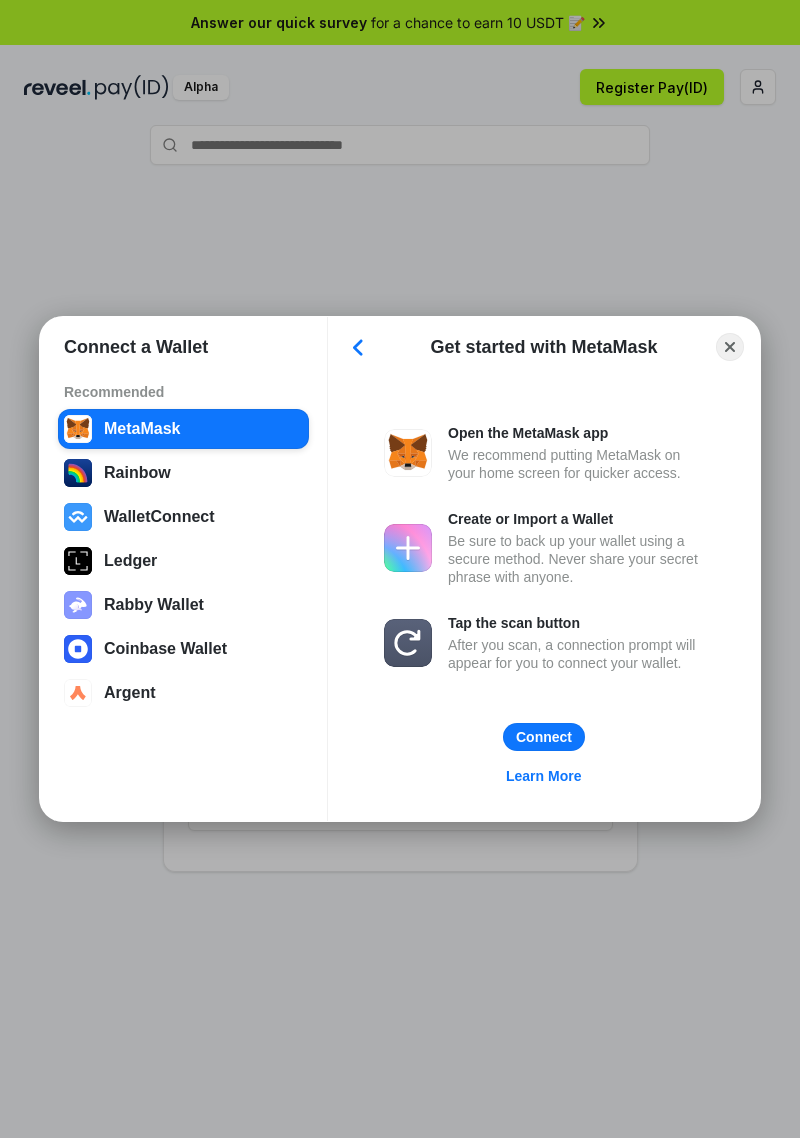 click on "Open the MetaMask app" at bounding box center (576, 433) 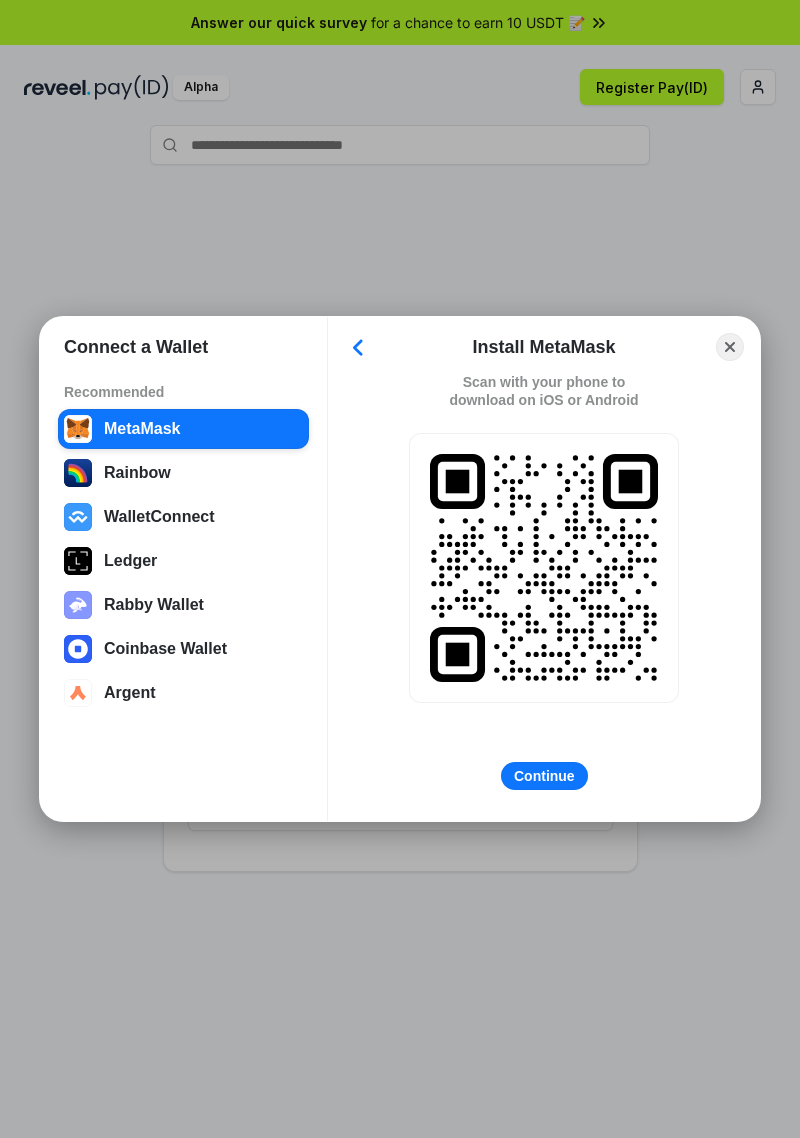 click on "Back" at bounding box center [357, 347] 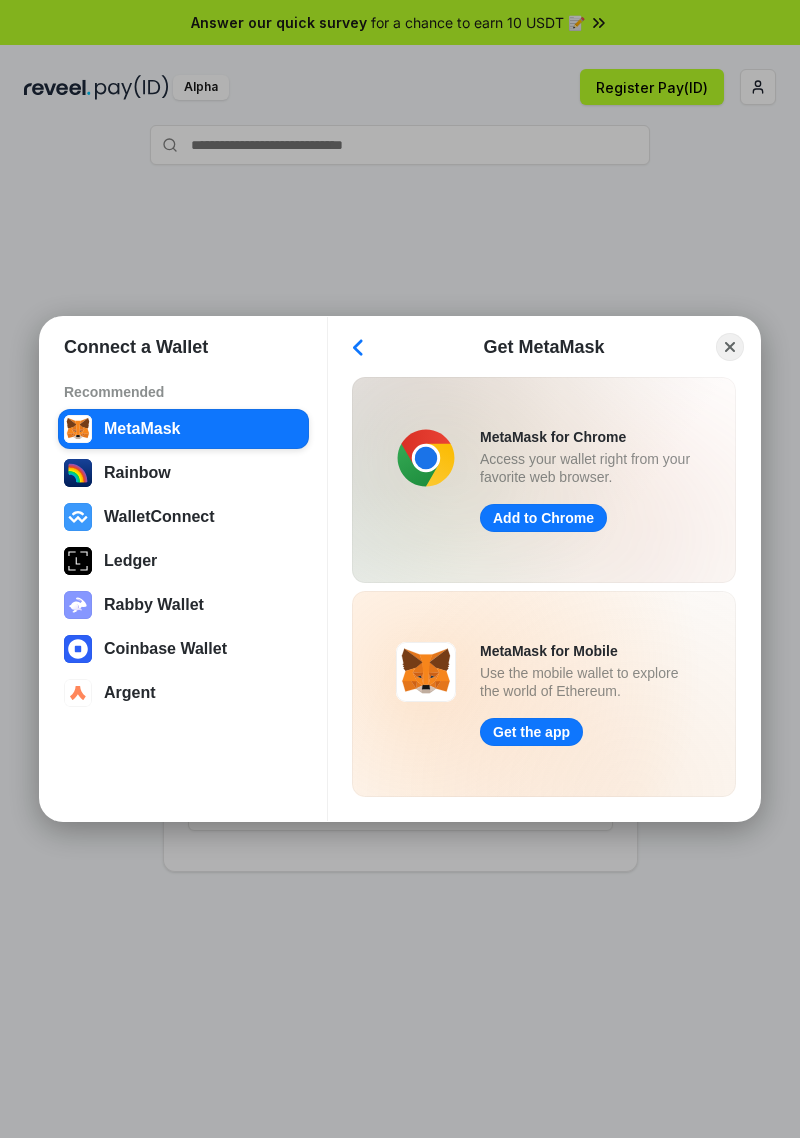 click on "Add to Chrome" at bounding box center [543, 518] 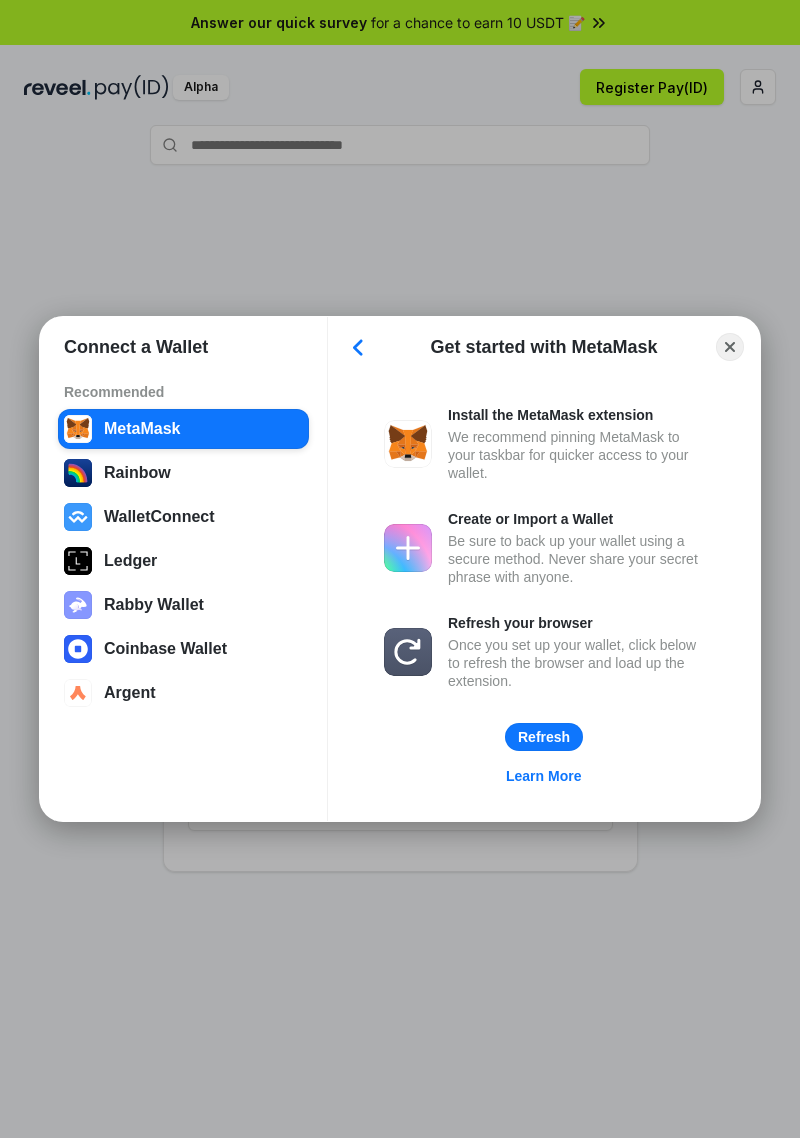 click on "Back" at bounding box center (357, 347) 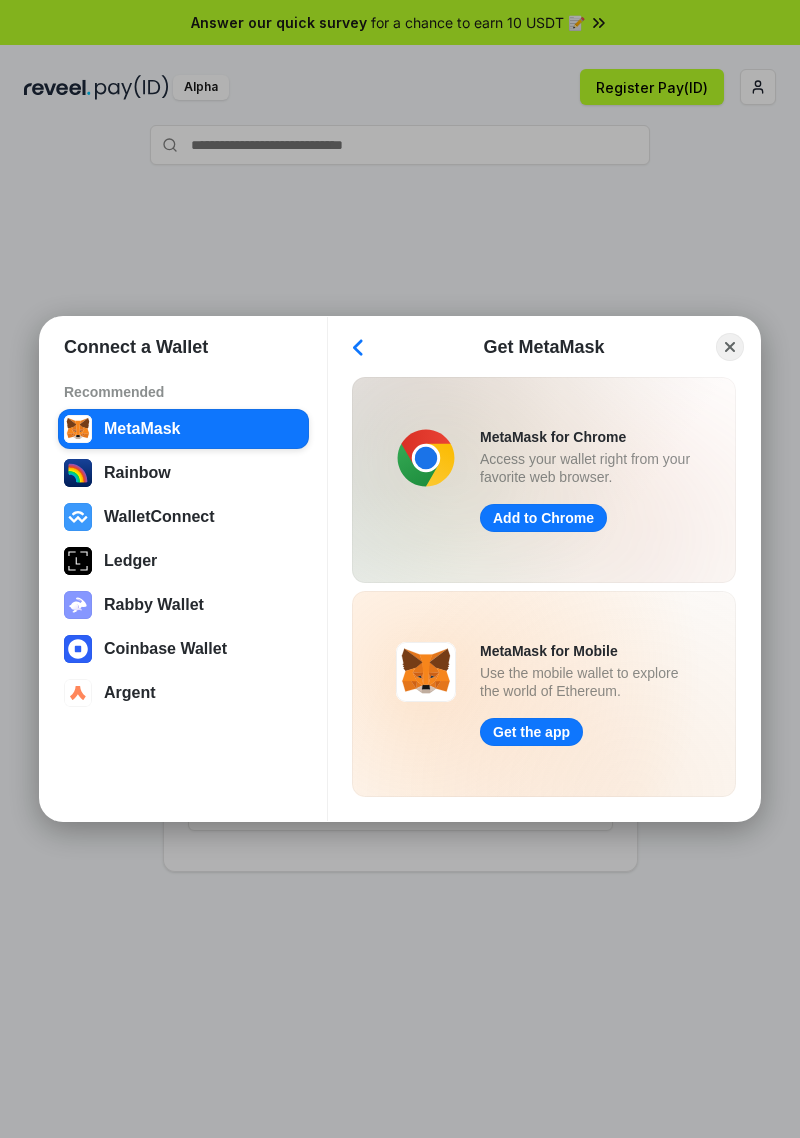 click on "Get the app" at bounding box center [531, 732] 